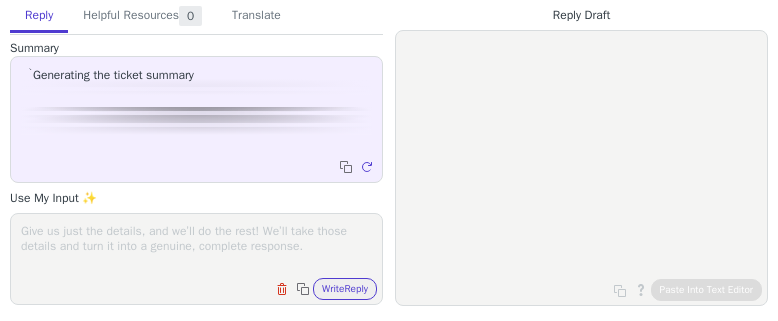 scroll, scrollTop: 0, scrollLeft: 0, axis: both 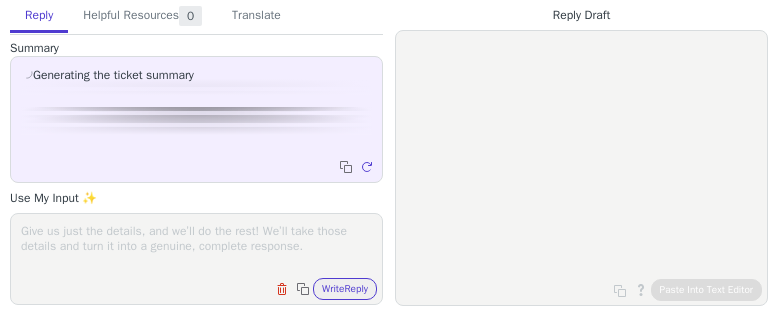 click at bounding box center [196, 246] 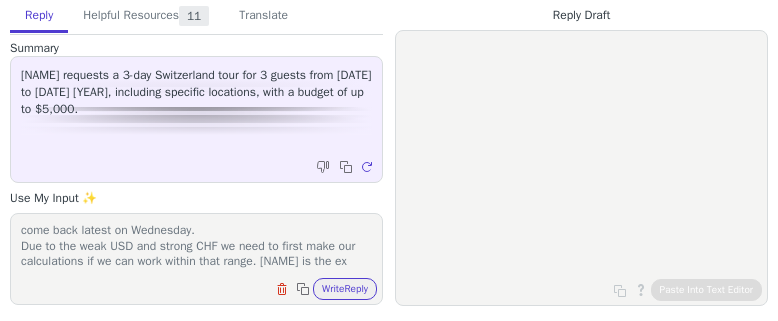 scroll, scrollTop: 31, scrollLeft: 0, axis: vertical 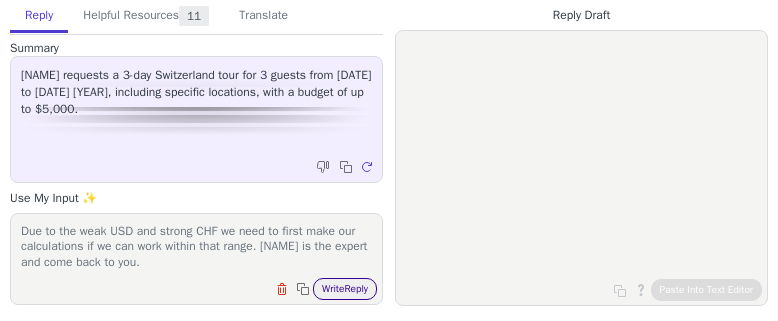 type on "Please tell that [NAME] is on her well deserved days off and will come back latest on Wednesday.
Due to the weak USD and strong CHF we need to first make our calculations if we can work within that range. [NAME] is the expert and come back to you." 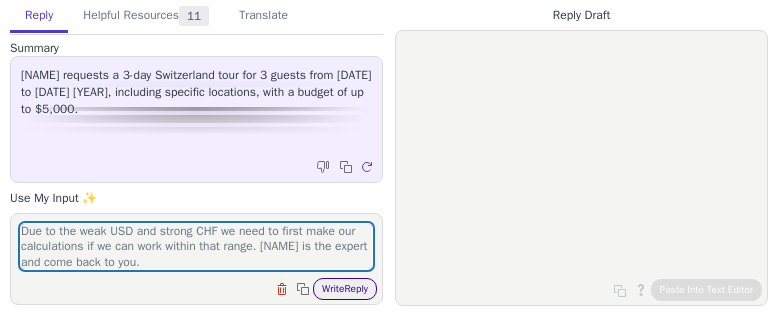 click on "Write  Reply" at bounding box center (345, 289) 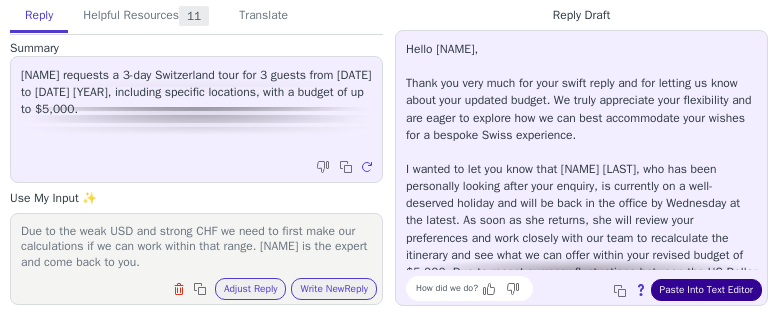 click on "Paste Into Text Editor" at bounding box center [706, 290] 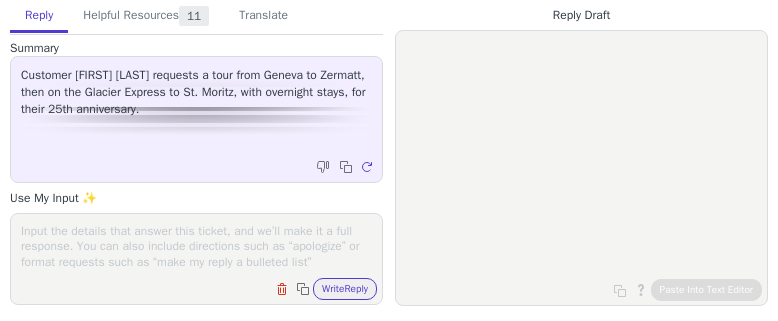 scroll, scrollTop: 0, scrollLeft: 0, axis: both 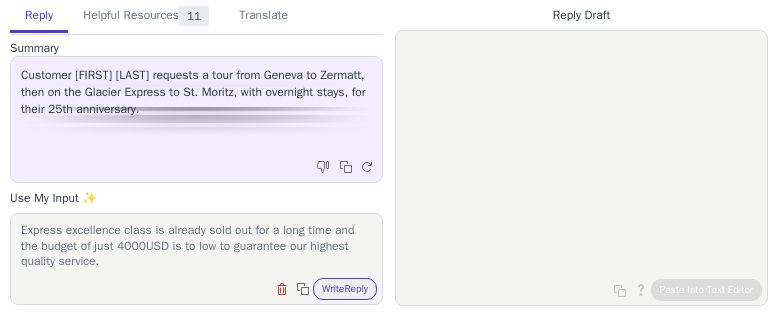 click on "Please tell that we don't know if we are the right match as Glacier Express excellence class is already sold out for a long time and the budget of just 4000USD is to low to guarantee our highest quality service.
How flexible are" at bounding box center [196, 246] 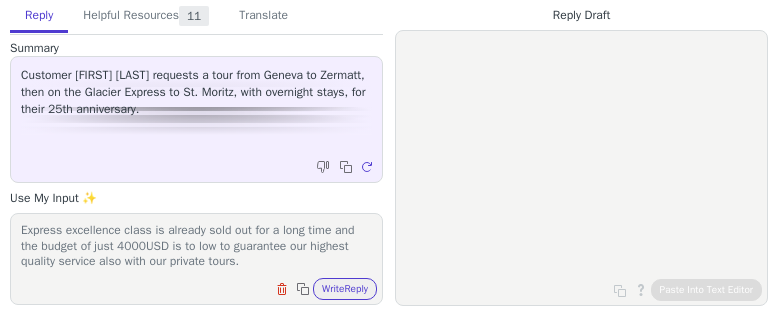 scroll, scrollTop: 46, scrollLeft: 0, axis: vertical 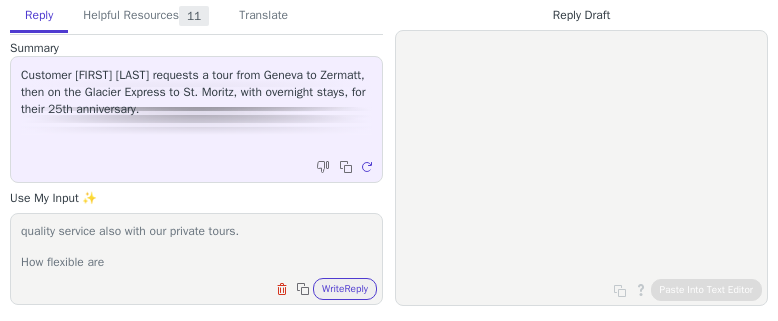 click on "Please tell that we don't know if we are the right match as Glacier Express excellence class is already sold out for a long time and the budget of just 4000USD is to low to guarantee our highest quality service also with our private tours.
How flexible are" at bounding box center [196, 246] 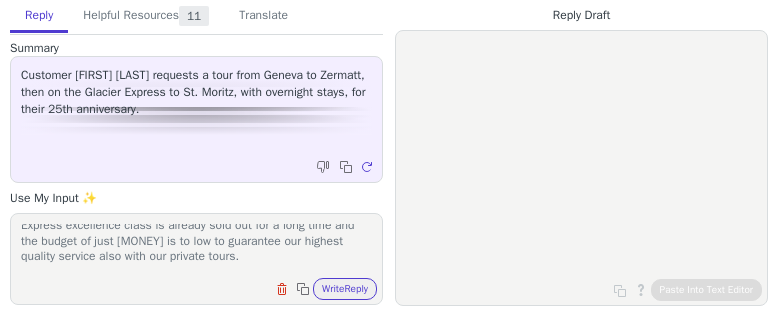 scroll, scrollTop: 26, scrollLeft: 0, axis: vertical 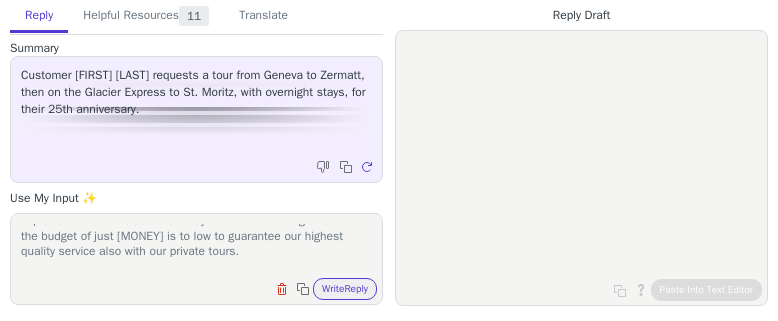 click on "Please tell that we don't know if we are the right match as Glacier Express excellence class is already sold out for a long time and the budget of just [MONEY] is to low to guarantee our highest quality service also with our private tours.
How flexible are you in the budget?" at bounding box center [196, 246] 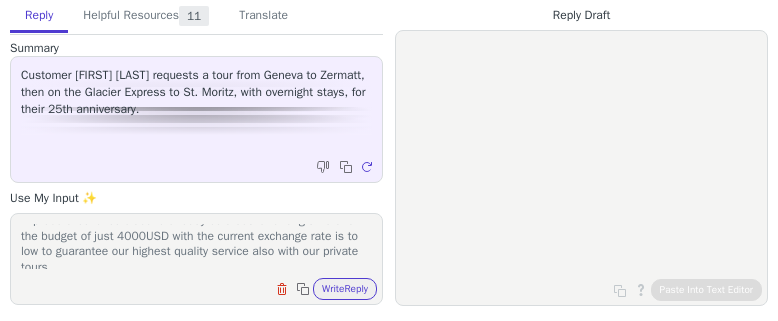 scroll, scrollTop: 62, scrollLeft: 0, axis: vertical 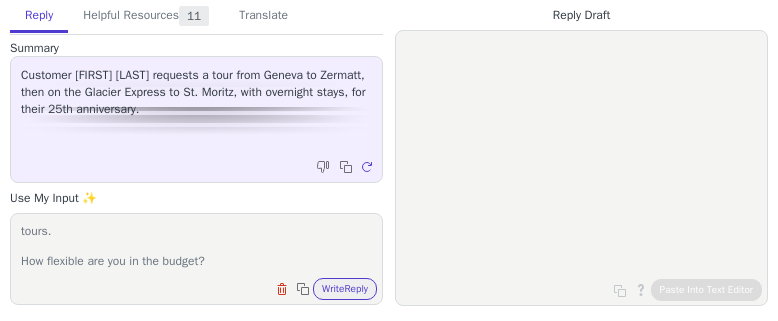 click on "Please tell that we don't know if we are the right match as Glacier Express excellence class is already sold out for a long time and the budget of just 4000USD with the current exchange rate is to low to guarantee our highest quality service also with our private tours.
How flexible are you in the budget?" at bounding box center (196, 246) 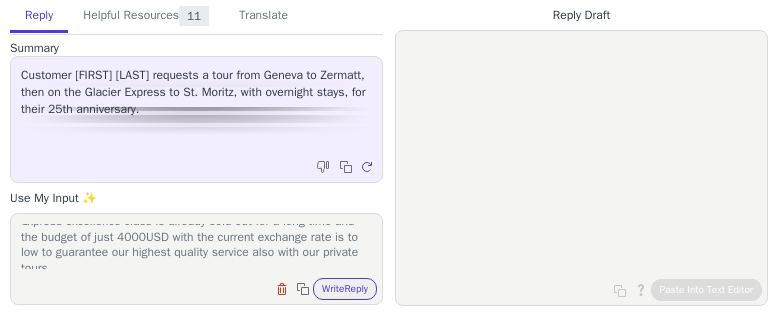 scroll, scrollTop: 27, scrollLeft: 0, axis: vertical 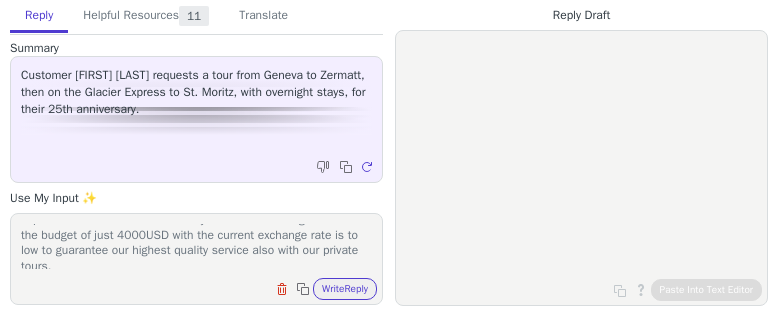 click on "Please tell that we don't know if we are the right match as Glacier Express excellence class is already sold out for a long time and the budget of just 4000USD with the current exchange rate is to low to guarantee our highest quality service also with our private tours.
How flexible are you in the budget?
Never say anything" at bounding box center [196, 246] 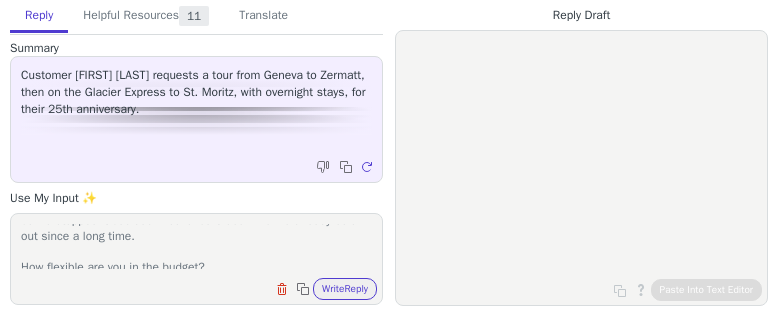 scroll, scrollTop: 139, scrollLeft: 0, axis: vertical 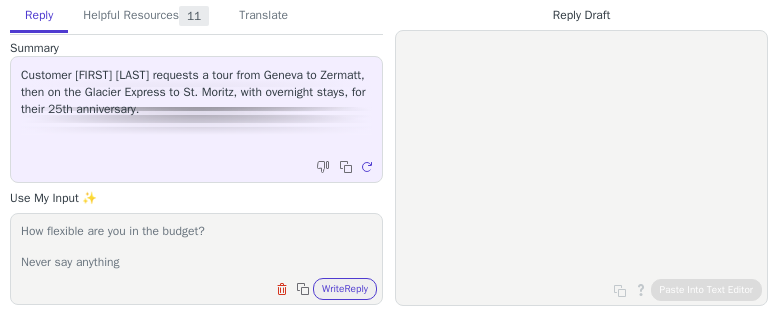 click on "Please tell that we don't know if we are the right match as Glacier Express excellence class is already sold out for a long time and the budget of just 4000USD with the current exchange rate is to low to guarantee our highest quality service also with our private tours.
Also Glacier Express in general is almost impossible to get tickets, so we stopped it besides Excellence Class which is already sold out since a long time.
How flexible are you in the budget?
Never say anything" at bounding box center [196, 246] 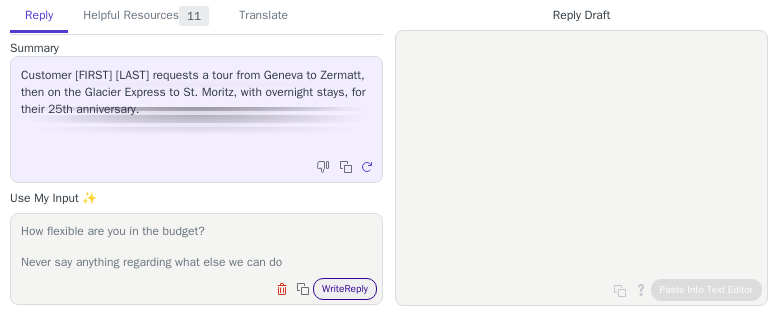 type on "Please tell that we don't know if we are the right match as Glacier Express excellence class is already sold out for a long time and the budget of just 4000USD with the current exchange rate is to low to guarantee our highest quality service also with our private tours.
Also Glacier Express in general is almost impossible to get tickets, so we stopped it besides Excellence Class which is already sold out since a long time.
How flexible are you in the budget?
Never say anything regarding what else we can do" 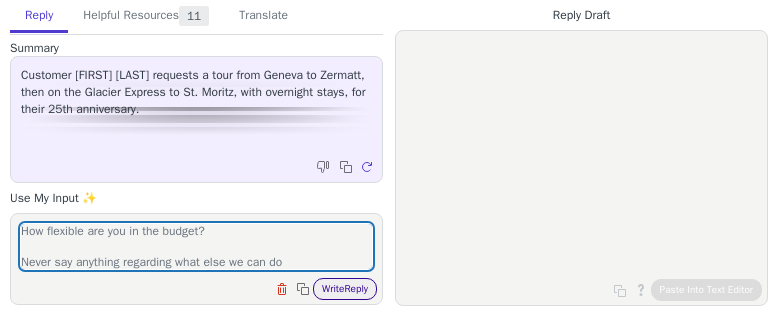 click on "Write  Reply" at bounding box center (345, 289) 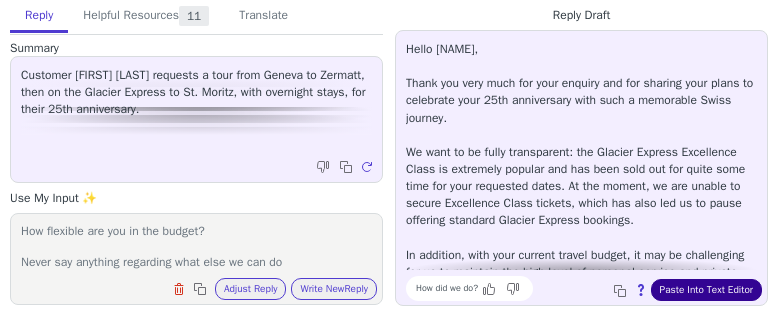 click on "Paste Into Text Editor" at bounding box center [706, 290] 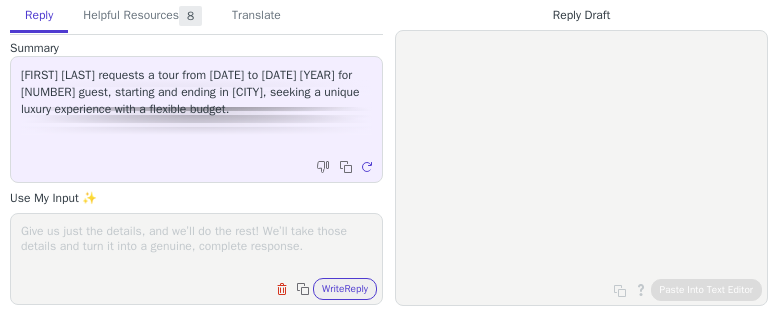 scroll, scrollTop: 0, scrollLeft: 0, axis: both 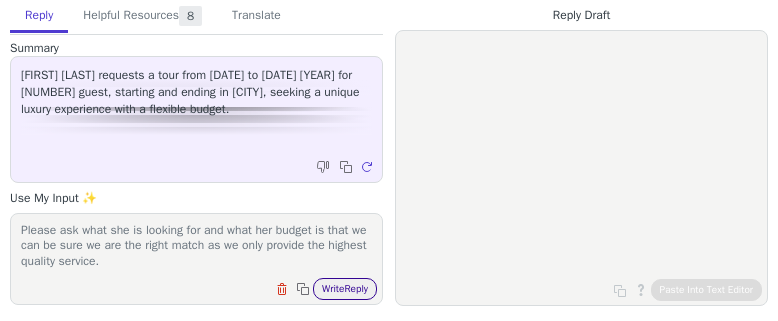 type on "Please ask what she is looking for and what her budget is that we can be sure we are the right match as we only provide the highest quality service." 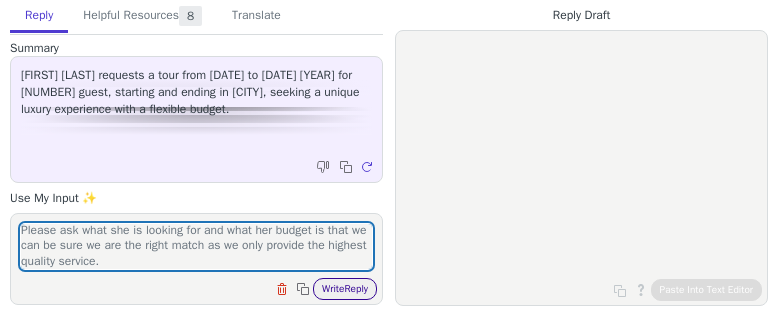 click on "Write  Reply" at bounding box center [345, 289] 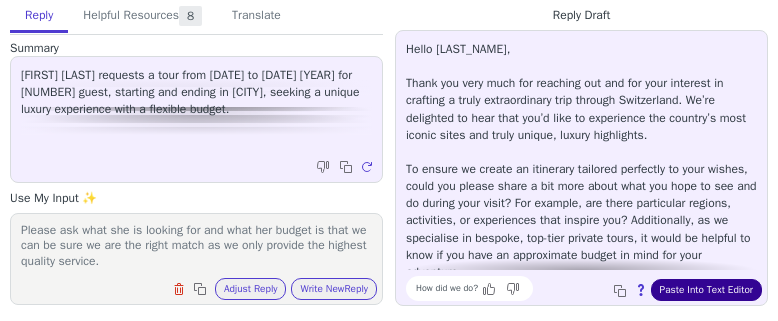 click on "Paste Into Text Editor" at bounding box center (706, 290) 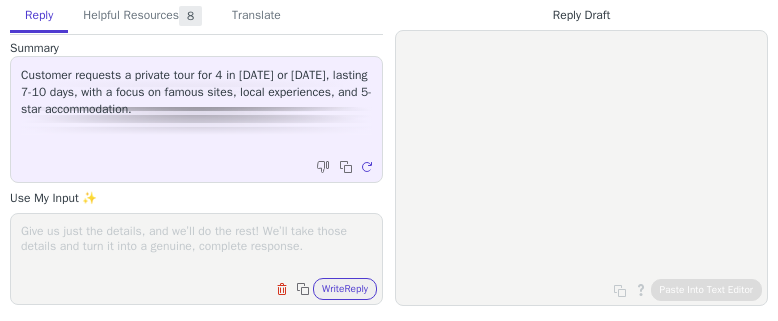 scroll, scrollTop: 0, scrollLeft: 0, axis: both 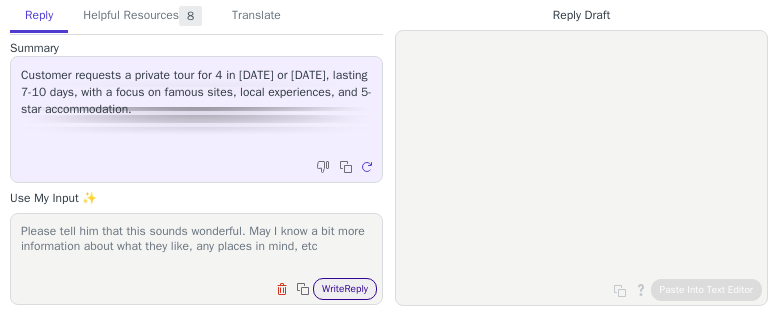 type on "Please tell him that this sounds wonderful. May I know a bit more information about what they like, any places in mind, etc" 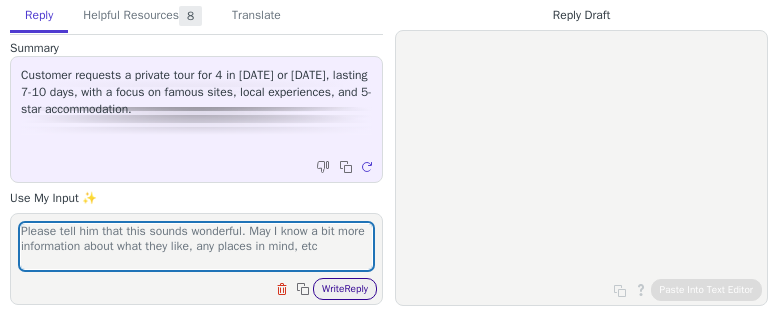 click on "Write  Reply" at bounding box center (345, 289) 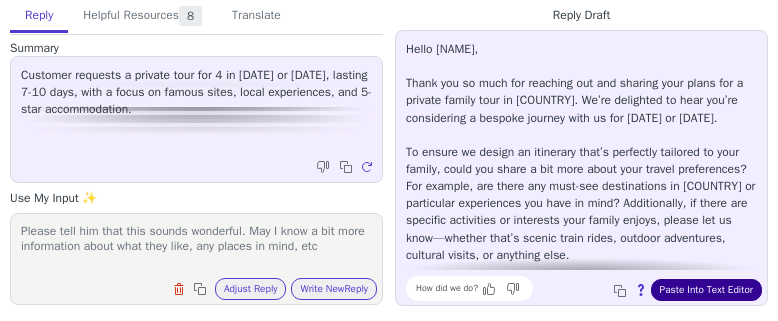 click on "Paste Into Text Editor" at bounding box center [706, 290] 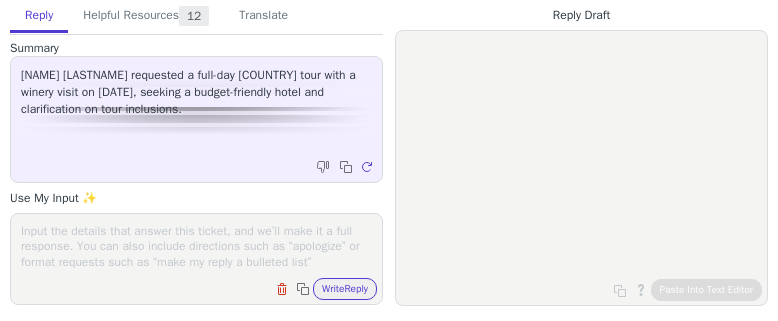 scroll, scrollTop: 0, scrollLeft: 0, axis: both 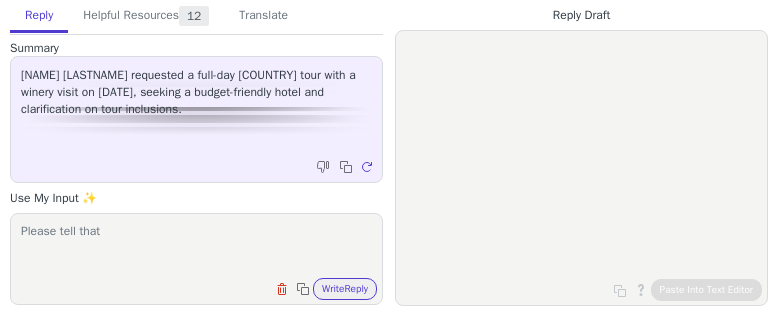 click on "Please tell that" at bounding box center [196, 246] 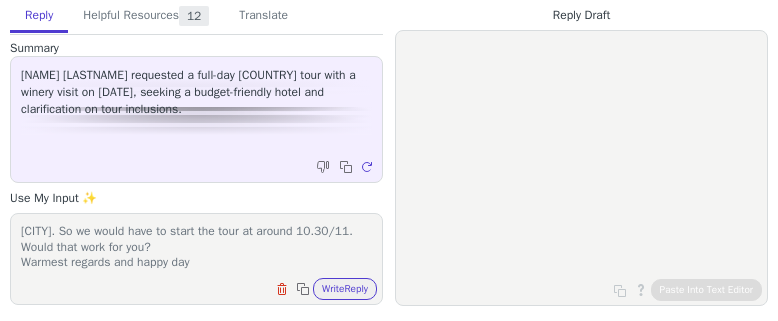 scroll, scrollTop: 62, scrollLeft: 0, axis: vertical 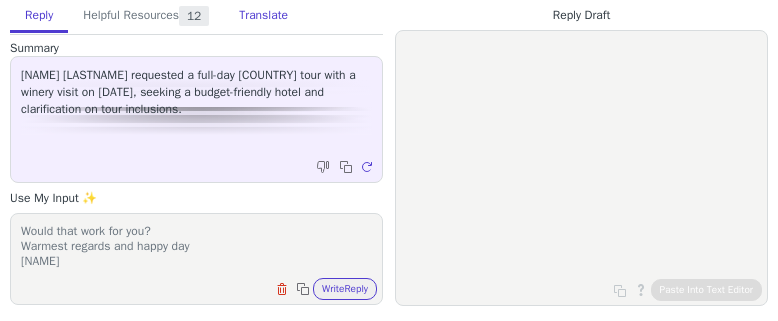 type on "Please tell that it's full season of picking grapes and the vineyard is normally not doing tastings in October (otherwise the full year). They would make an exception for you but it starts at 4pm in [CITY]. So we would have to start the tour at around 10.30/11. Would that work for you?
Warmest regards and happy day
[NAME]" 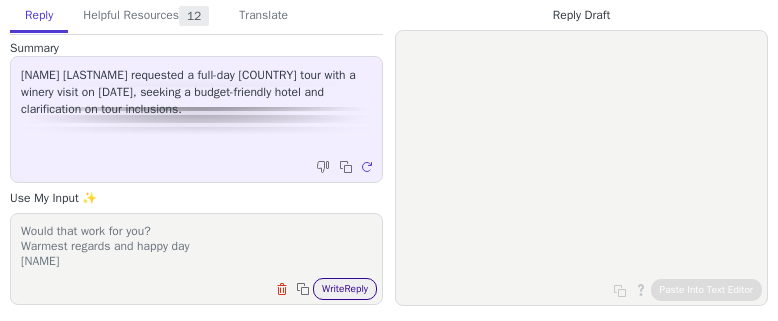 click on "Write  Reply" at bounding box center [345, 289] 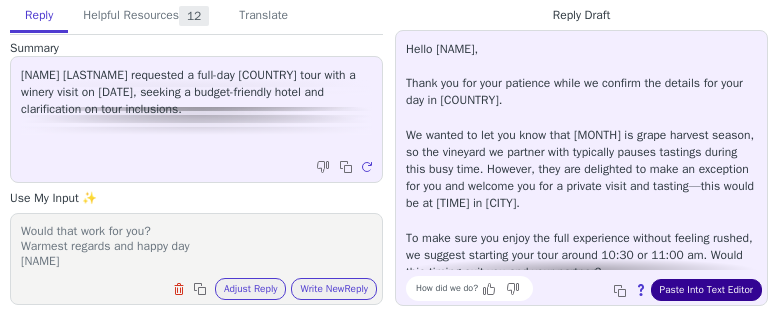 click on "Paste Into Text Editor" at bounding box center (706, 290) 